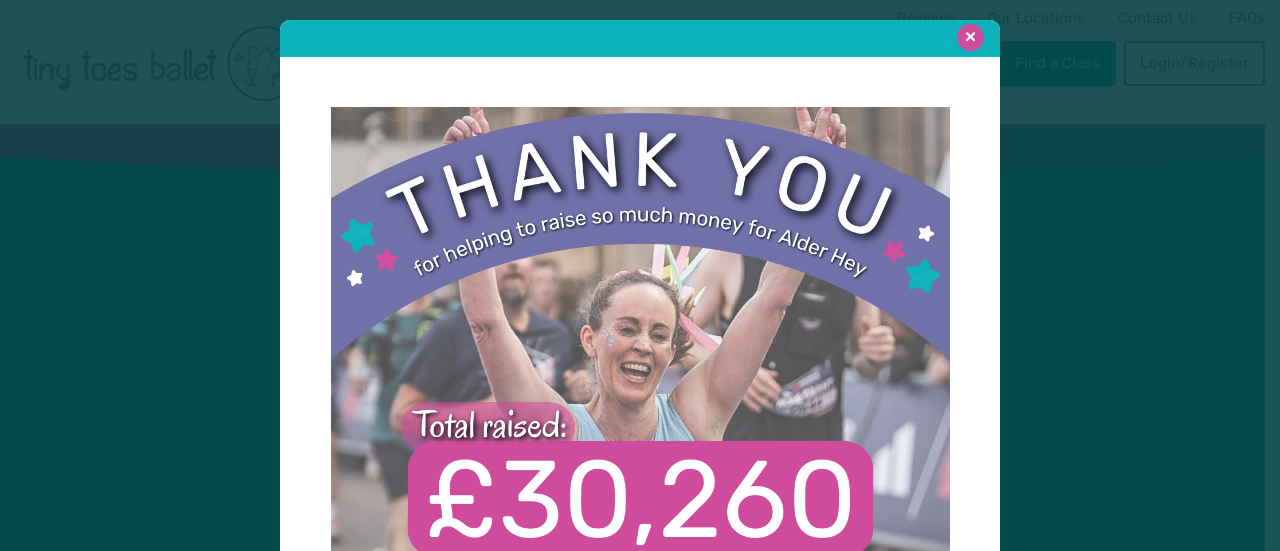 scroll, scrollTop: 0, scrollLeft: 0, axis: both 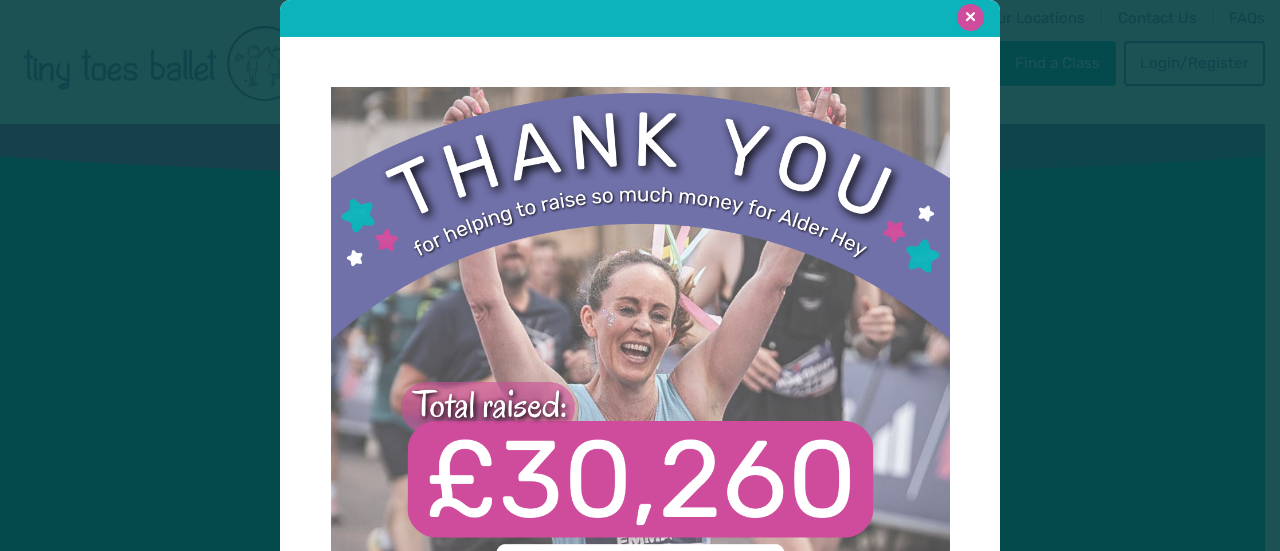 click at bounding box center [970, 17] 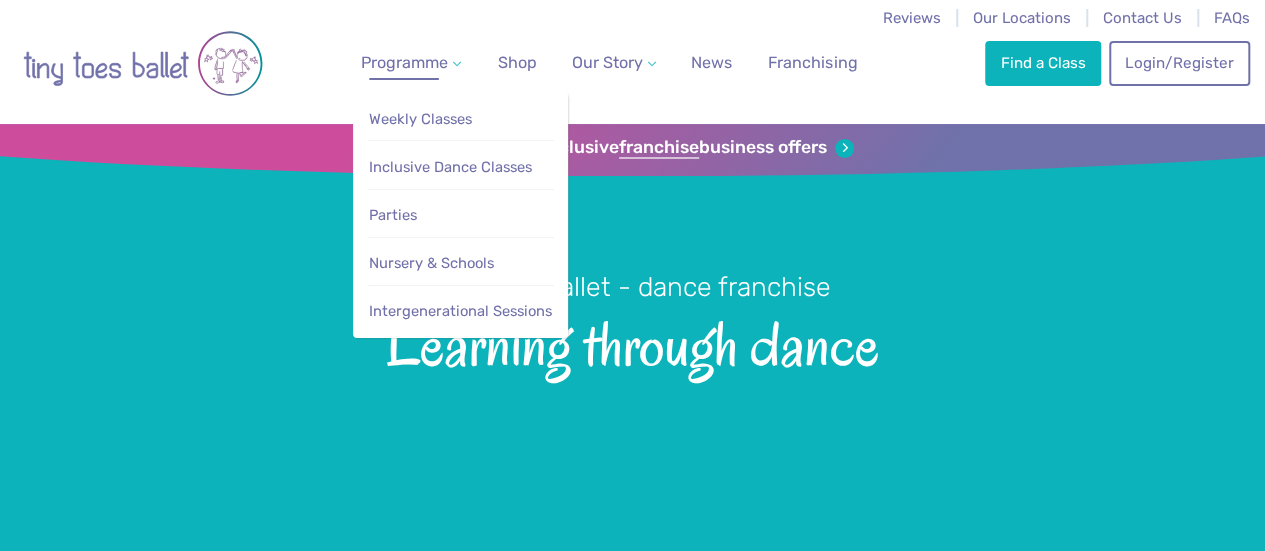 click on "Programme" at bounding box center (404, 62) 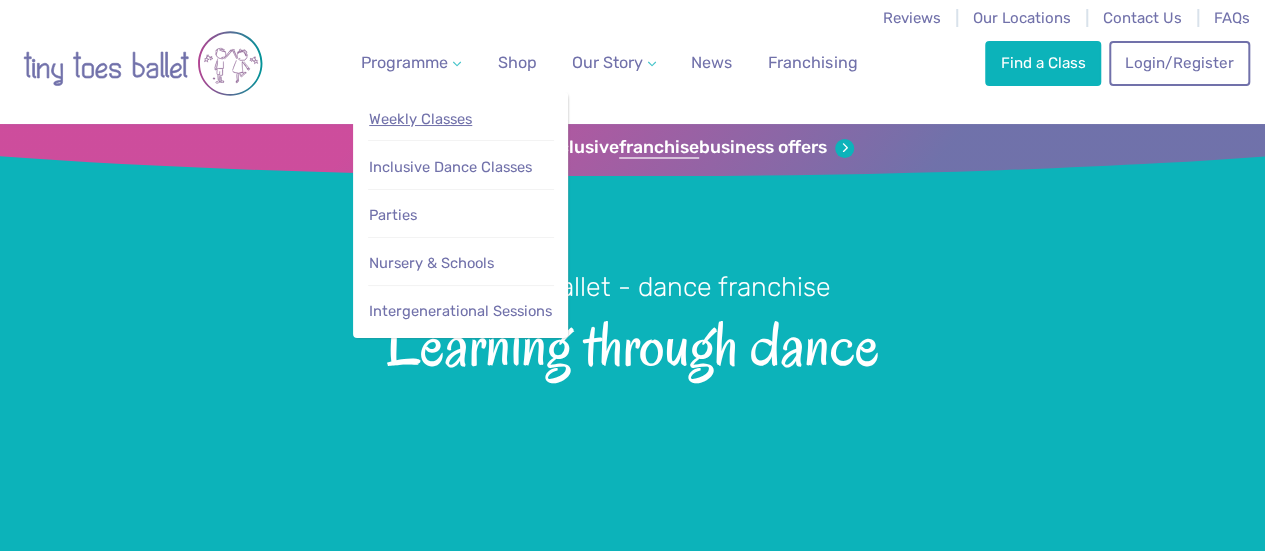 click on "Weekly Classes" at bounding box center [420, 119] 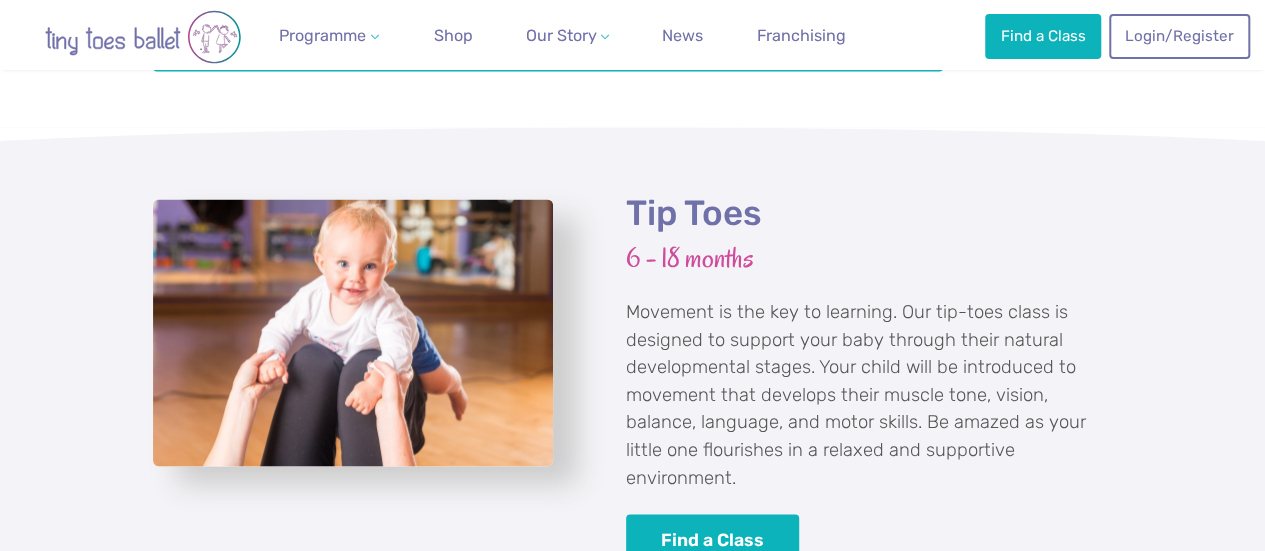 scroll, scrollTop: 1800, scrollLeft: 0, axis: vertical 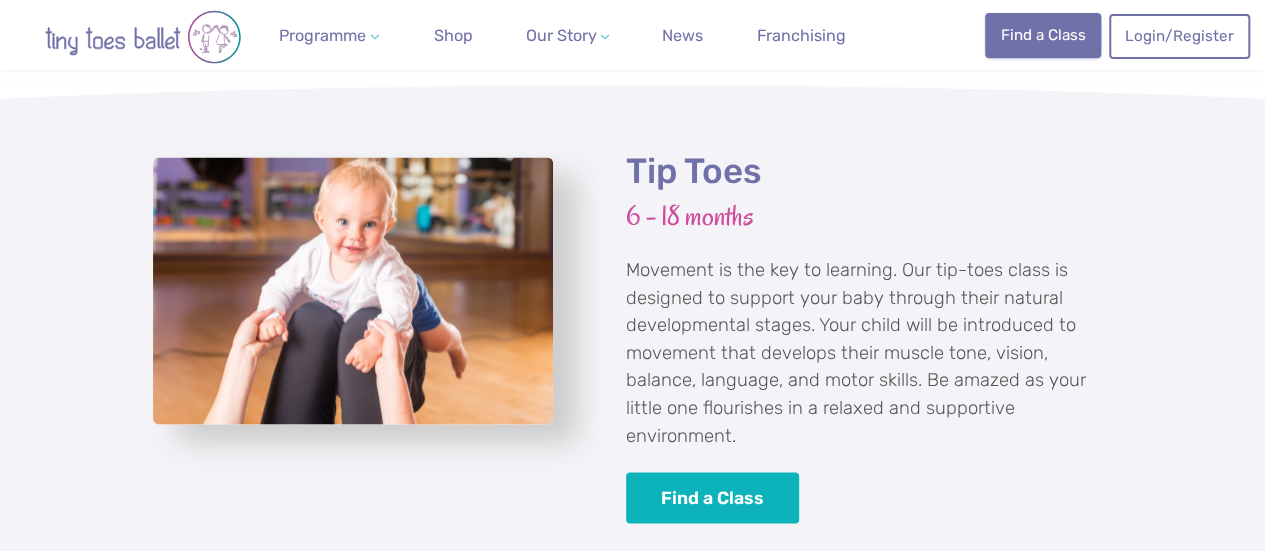 click on "Find a Class" at bounding box center (1043, 35) 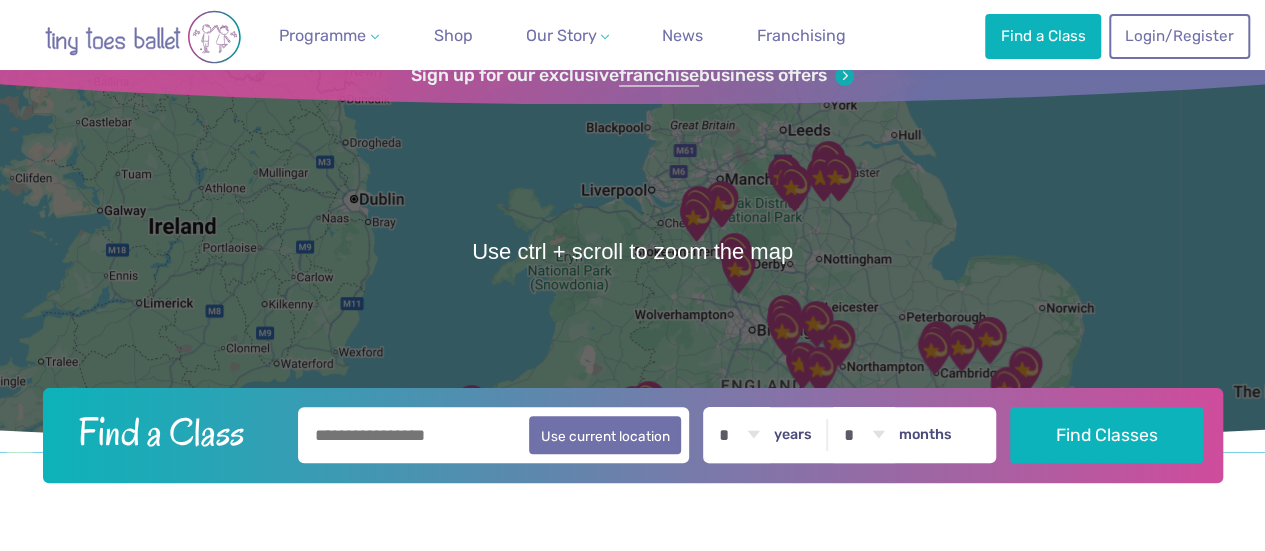 scroll, scrollTop: 200, scrollLeft: 0, axis: vertical 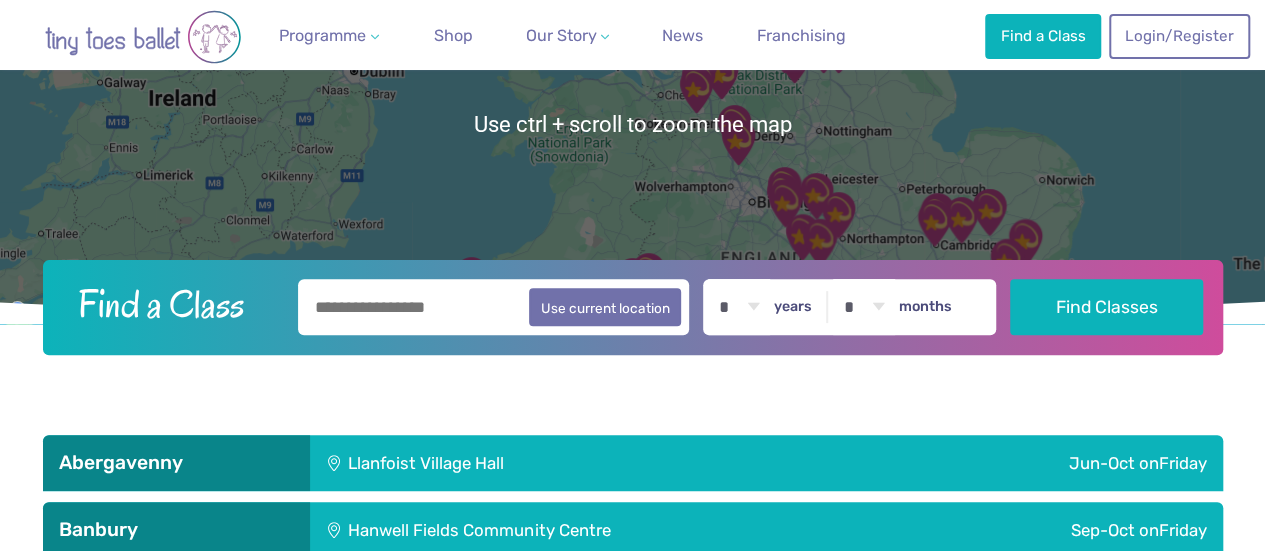 click at bounding box center (494, 307) 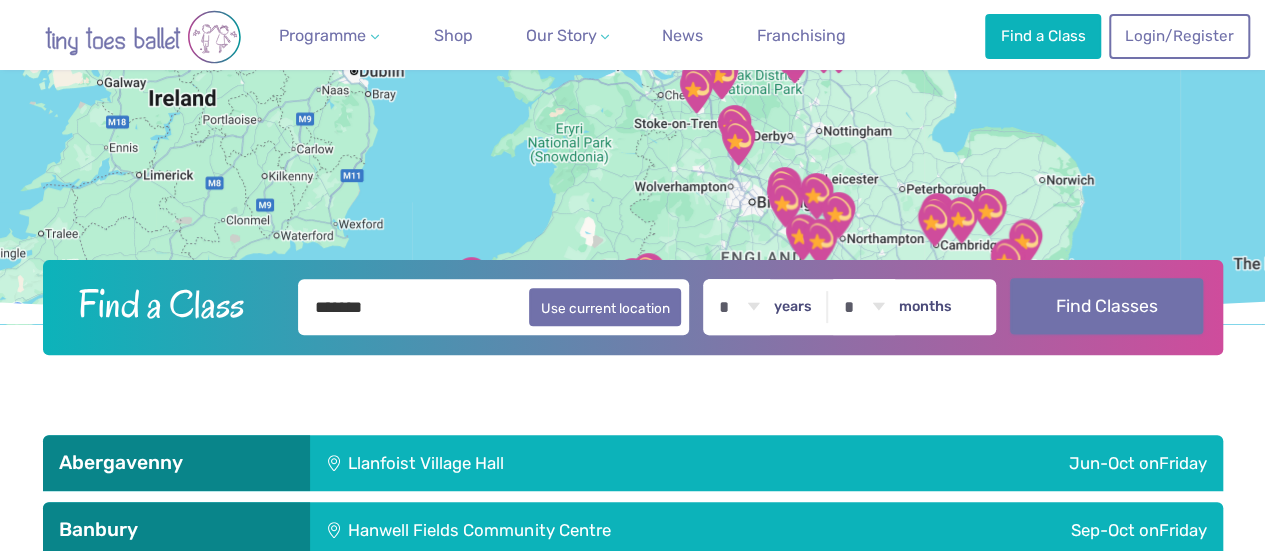 type on "*******" 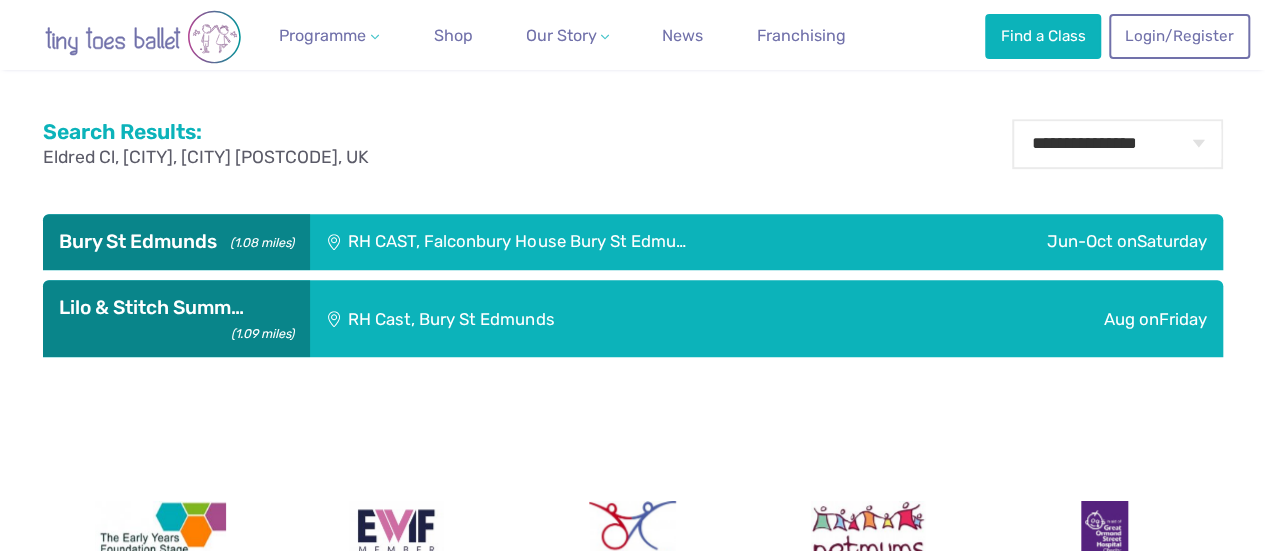scroll, scrollTop: 500, scrollLeft: 0, axis: vertical 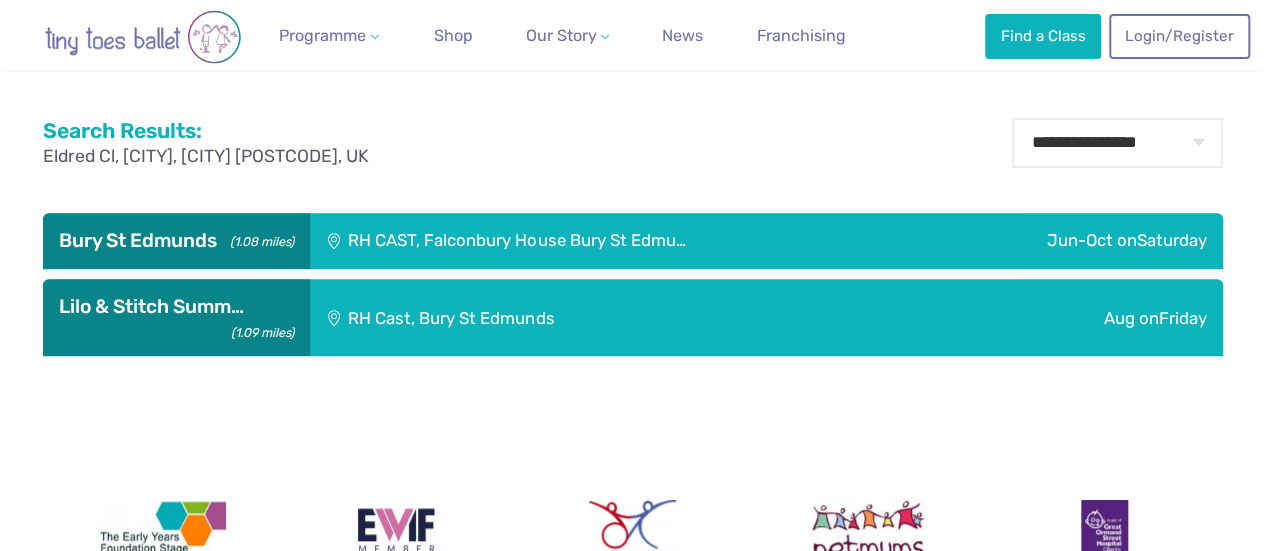 click on "RH CAST, Falconbury House Bury St Edmu…" at bounding box center [616, 241] 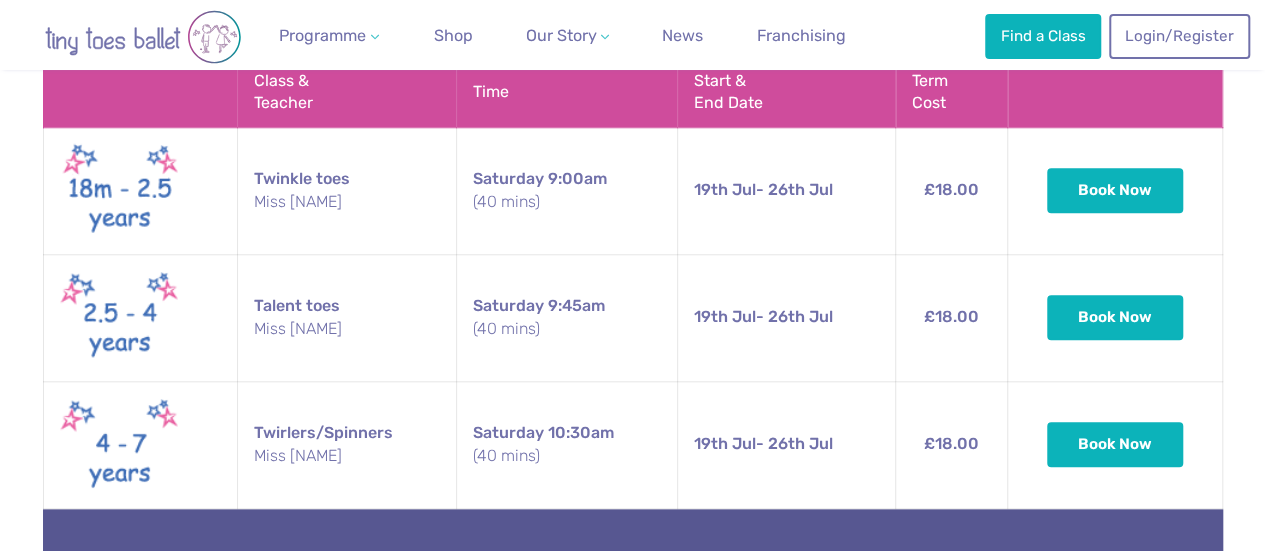 scroll, scrollTop: 700, scrollLeft: 0, axis: vertical 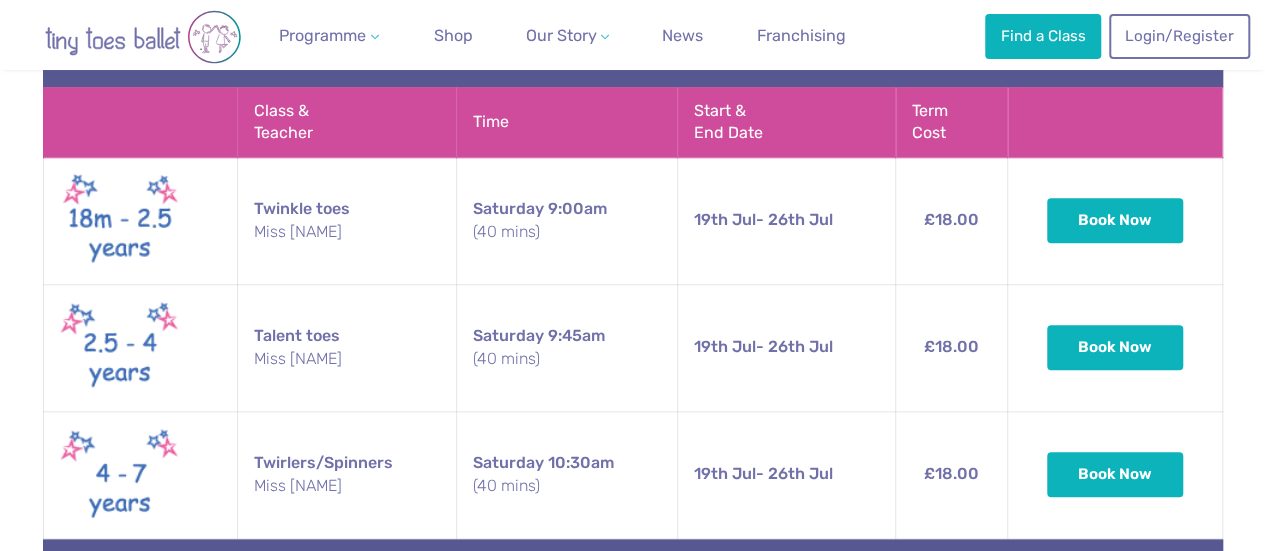 click on "**********" at bounding box center [632, 535] 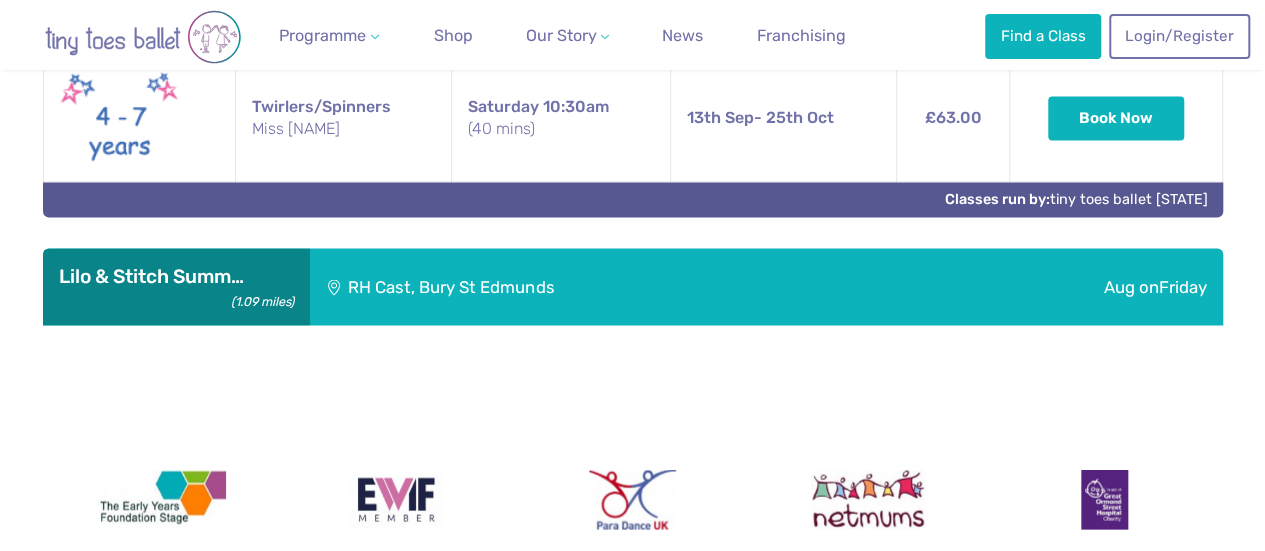 scroll, scrollTop: 1670, scrollLeft: 0, axis: vertical 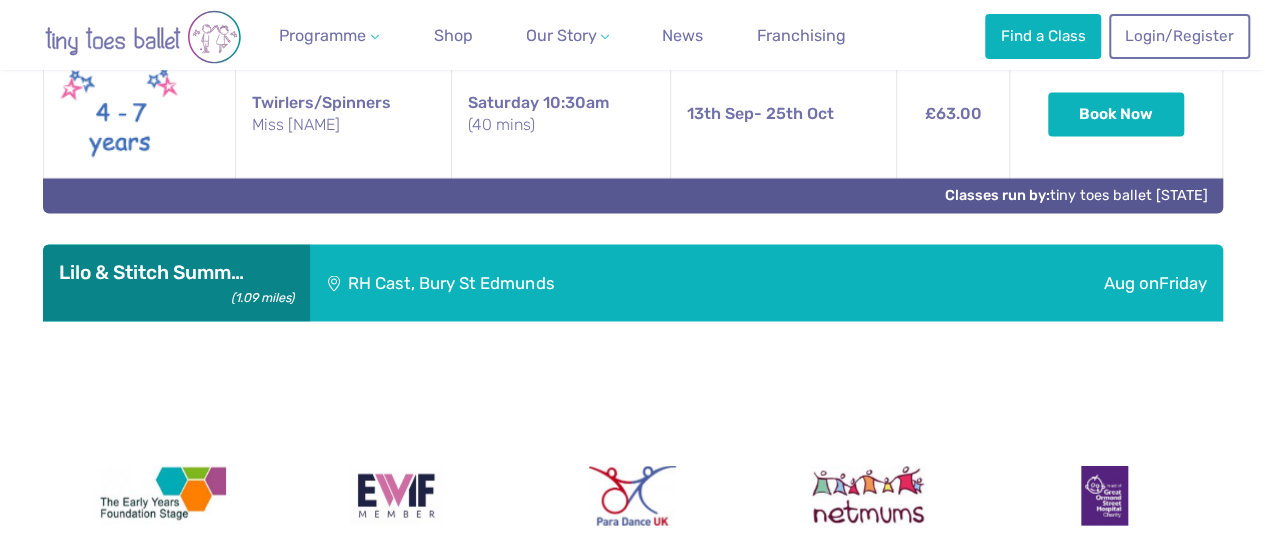 click on "RH Cast, Bury St Edmunds" at bounding box center [610, 282] 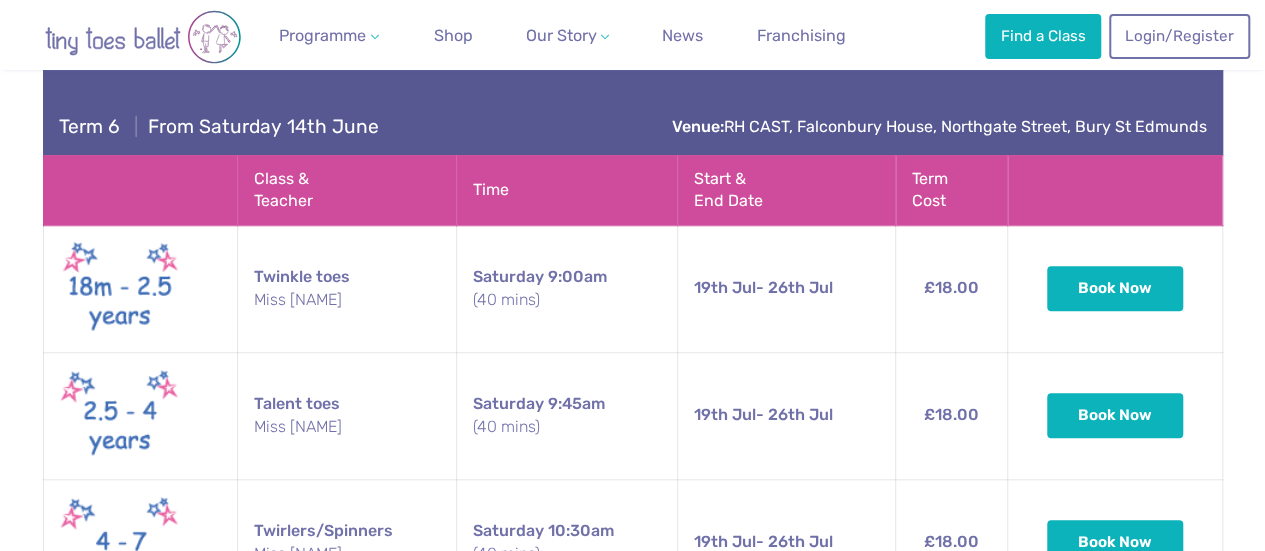 scroll, scrollTop: 670, scrollLeft: 0, axis: vertical 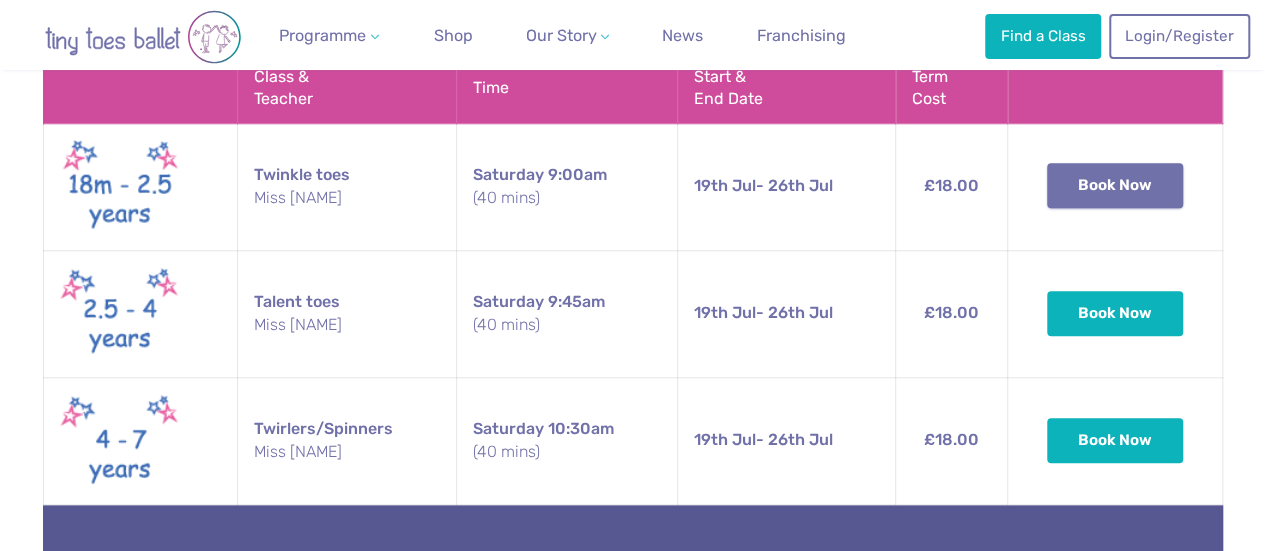 click on "Book Now" at bounding box center [1115, 185] 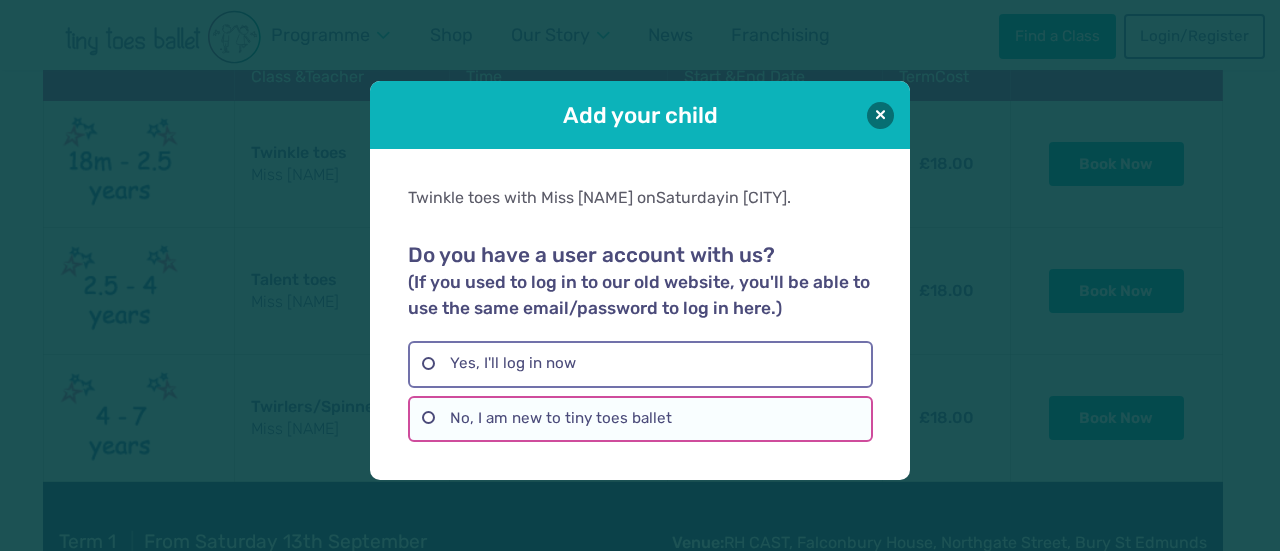 click on "No, I am new to tiny toes ballet" at bounding box center [640, 419] 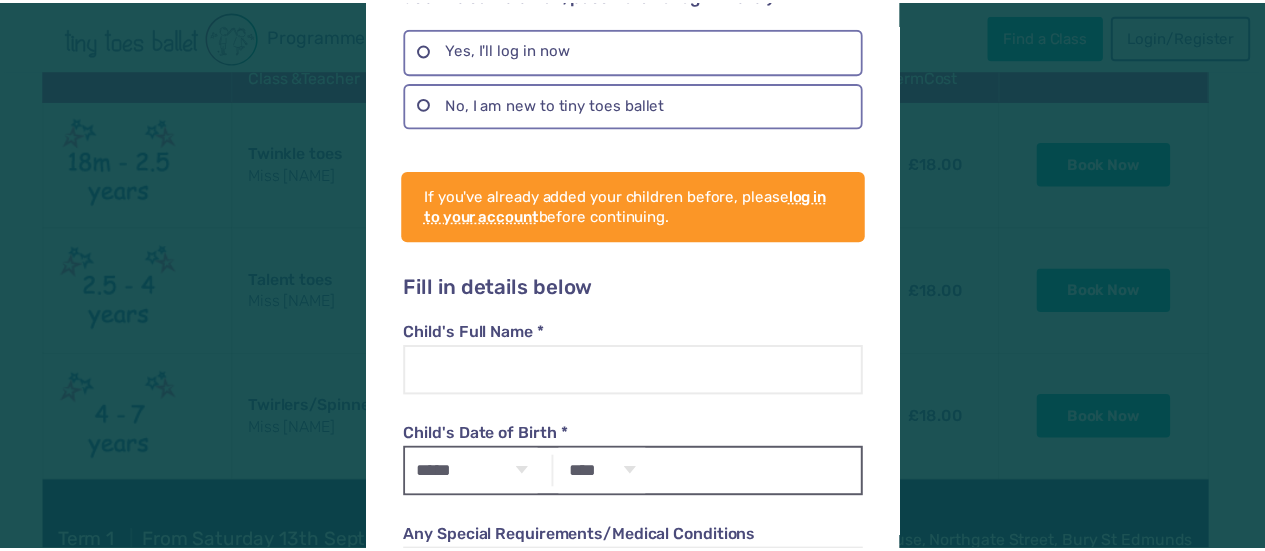 scroll, scrollTop: 453, scrollLeft: 0, axis: vertical 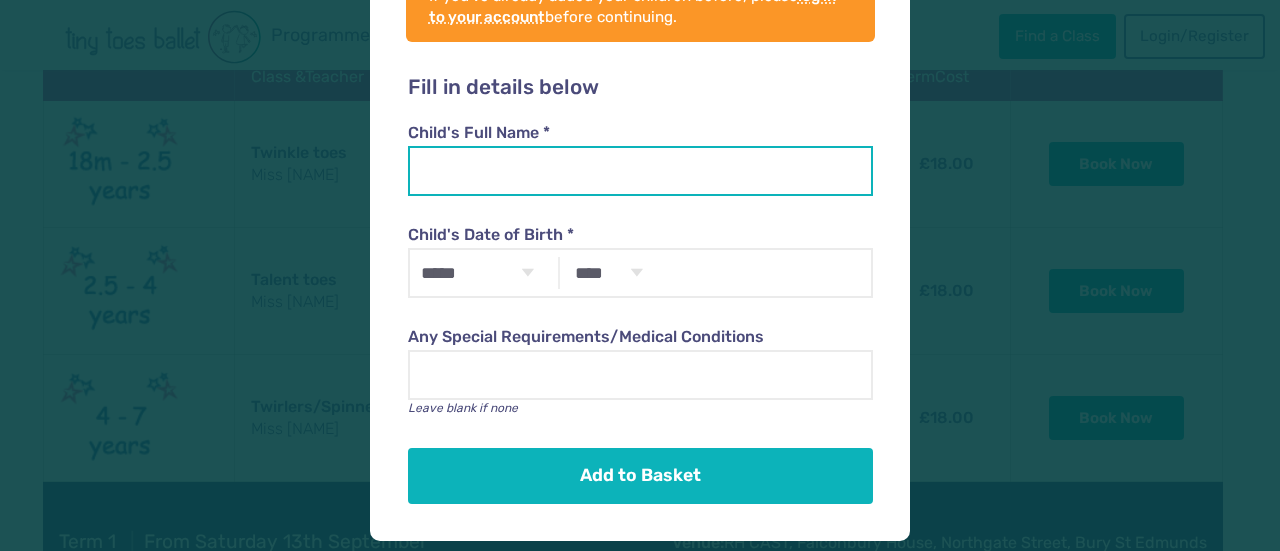 click on "Child's Full Name *" at bounding box center (640, 171) 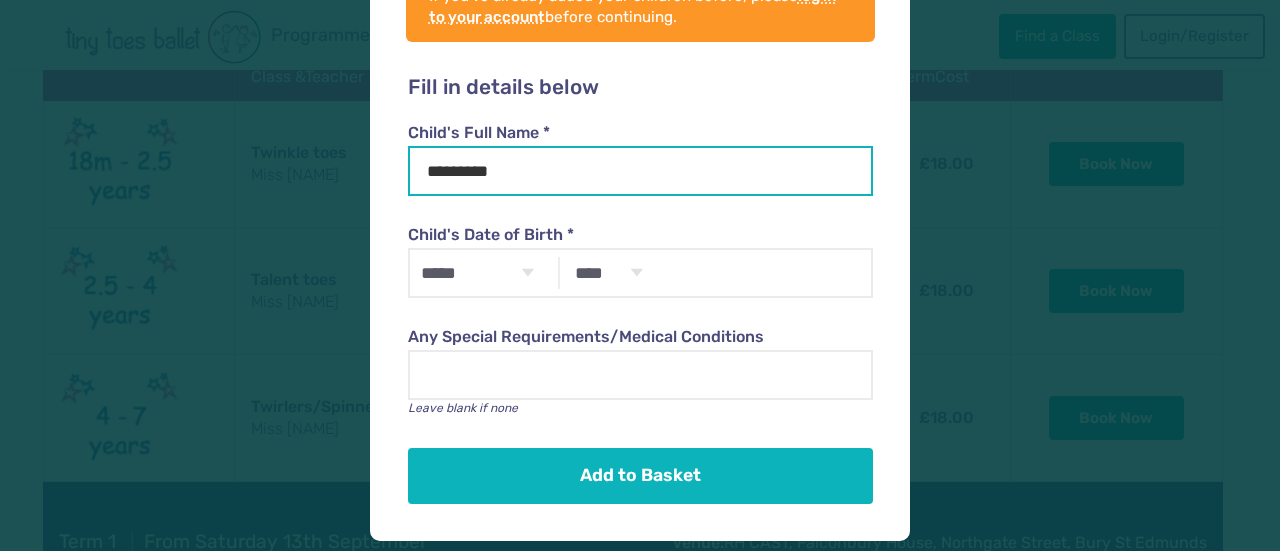 type on "*********" 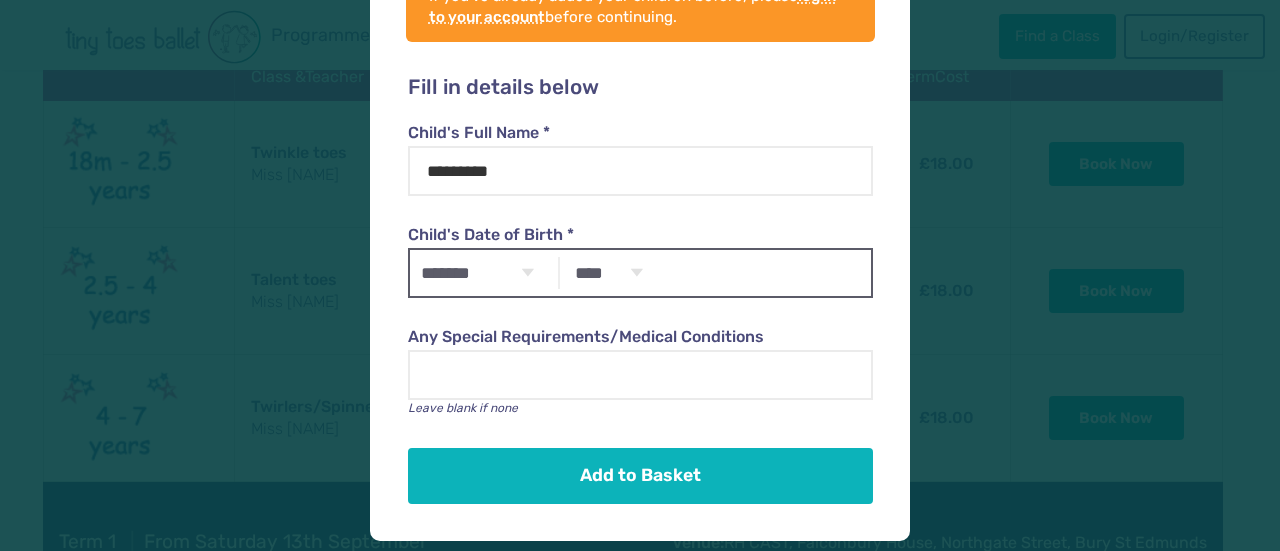 click on "***** ******* ******** ***** ***** *** **** **** ****** ********* ******* ******** ********" at bounding box center [477, 273] 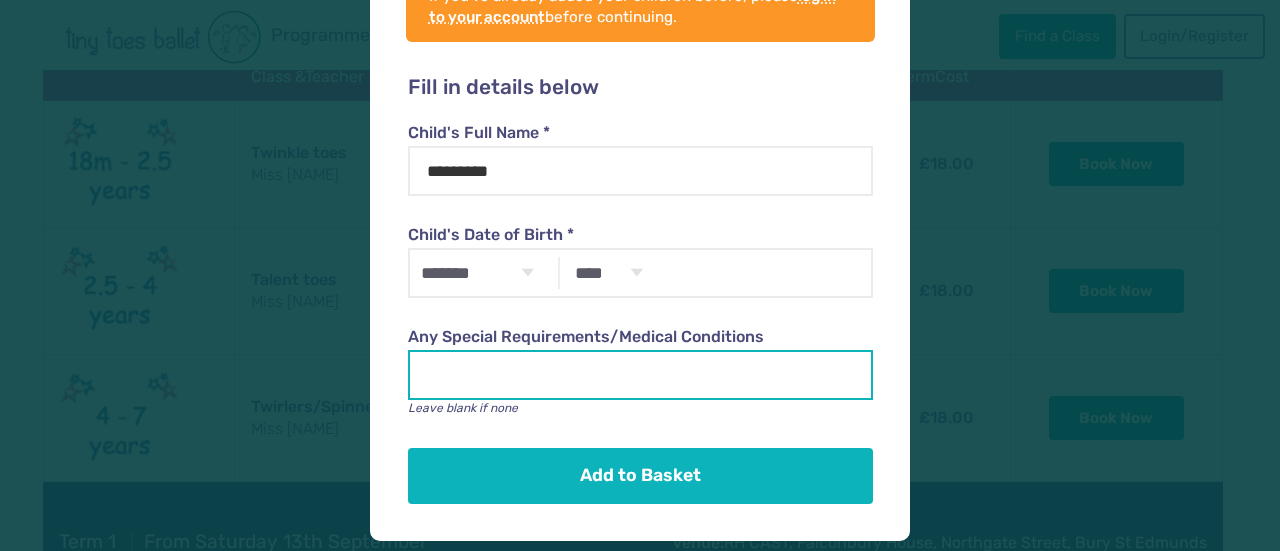 click on "Any Special Requirements/Medical Conditions" at bounding box center [640, 375] 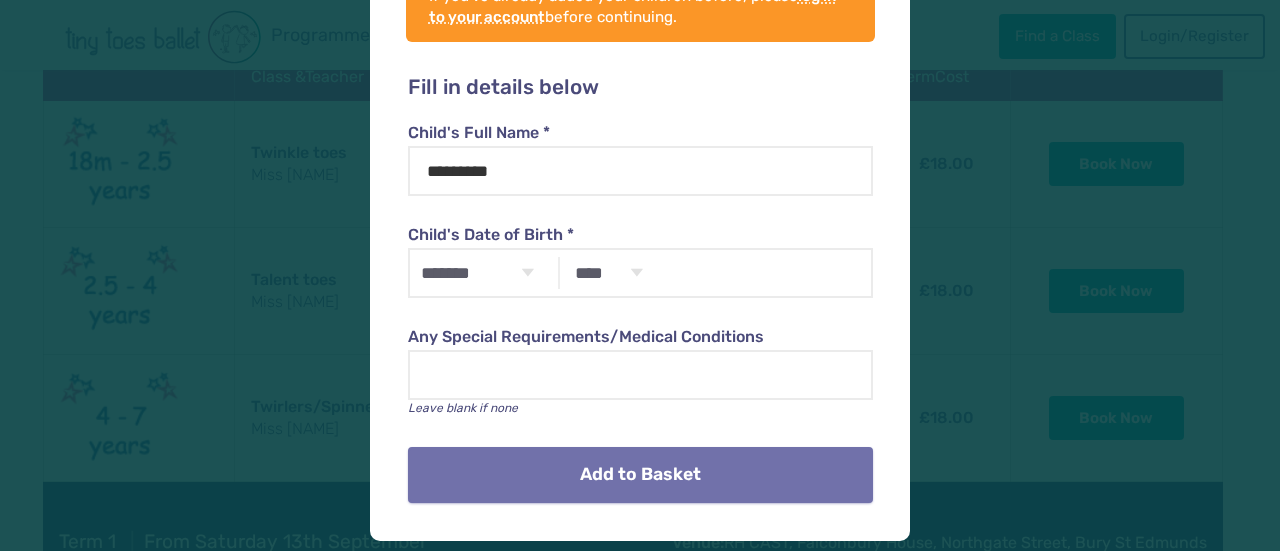 click on "Add to Basket" at bounding box center (640, 475) 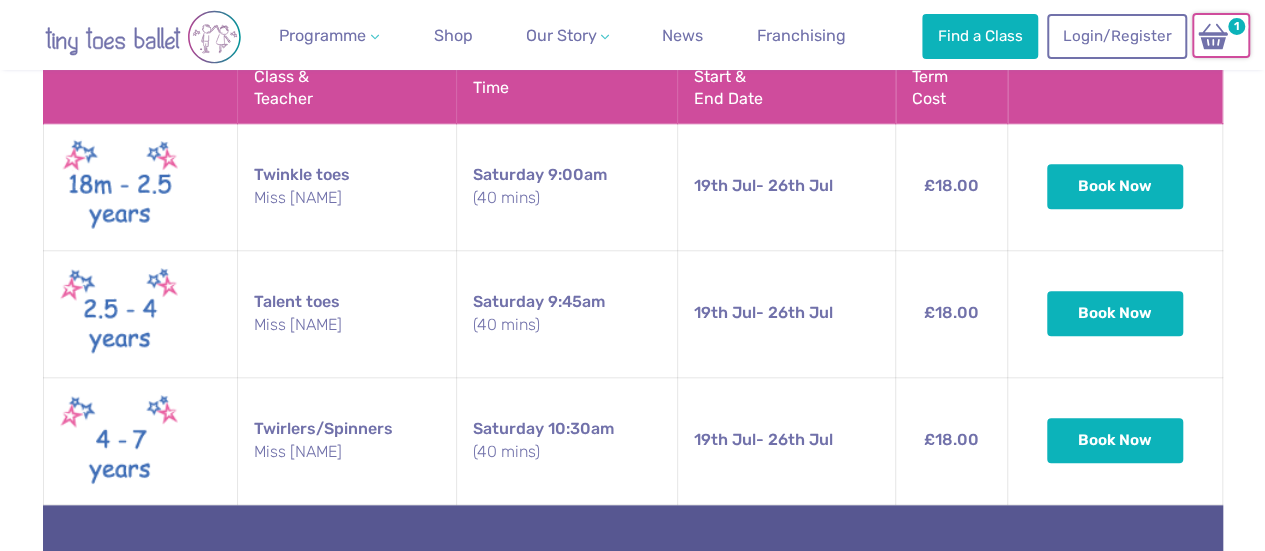 click at bounding box center [1213, 36] 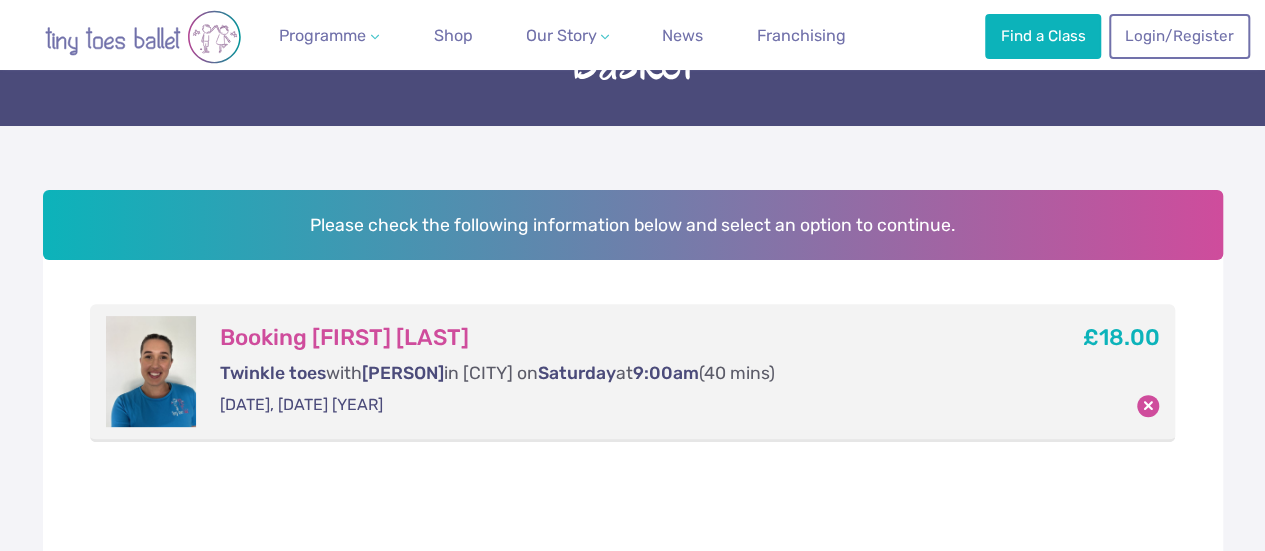 scroll, scrollTop: 300, scrollLeft: 0, axis: vertical 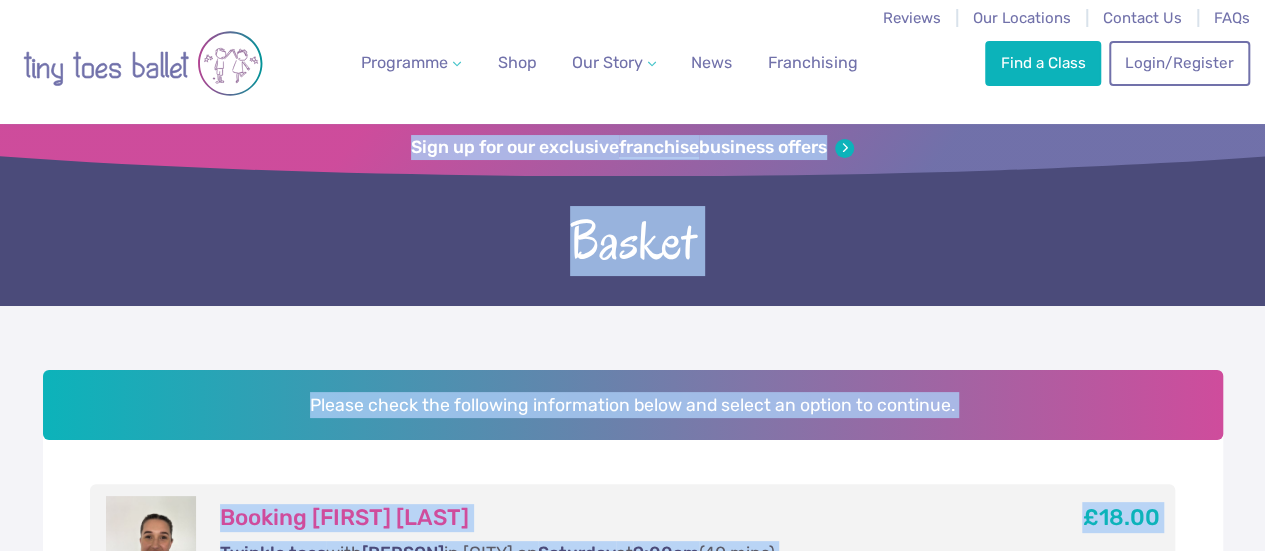 drag, startPoint x: 302, startPoint y: 378, endPoint x: 22, endPoint y: -121, distance: 572.18964 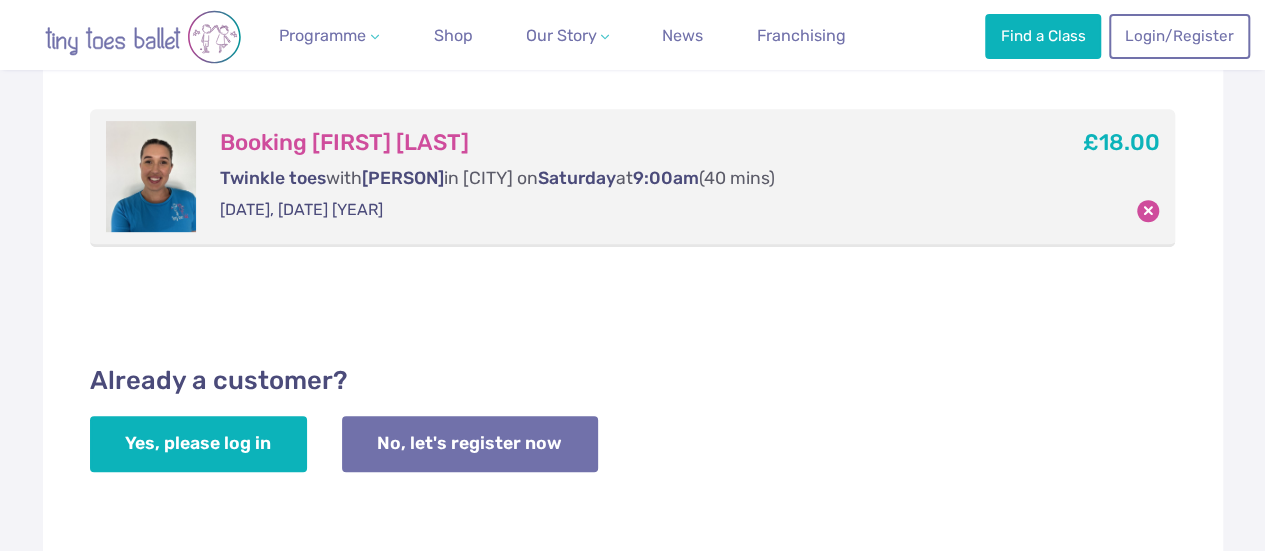 scroll, scrollTop: 371, scrollLeft: 0, axis: vertical 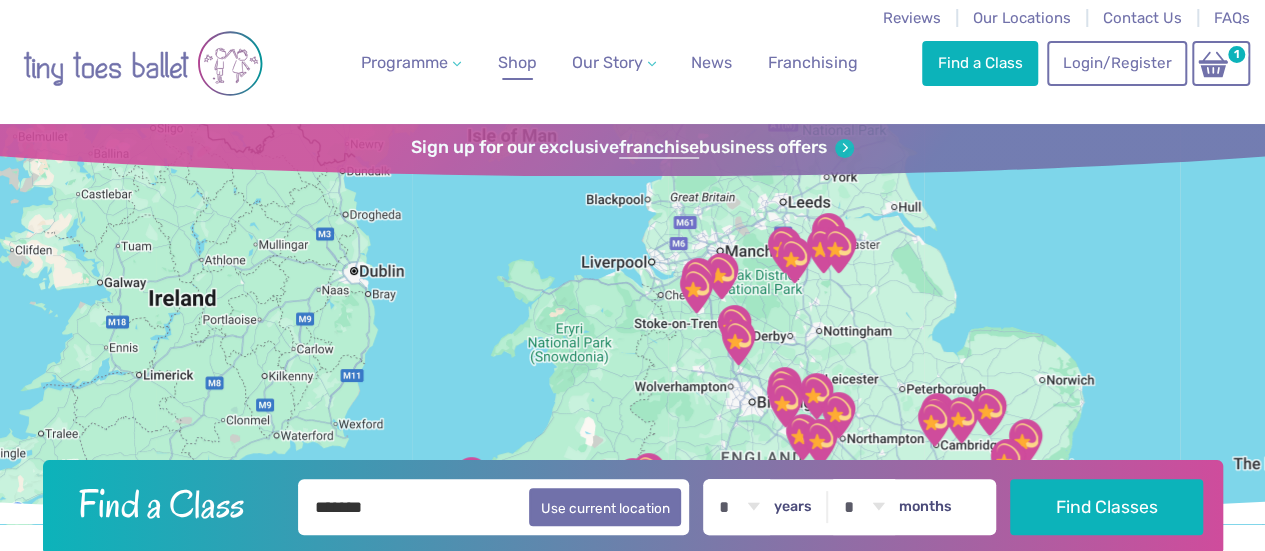 click on "Shop" at bounding box center [517, 62] 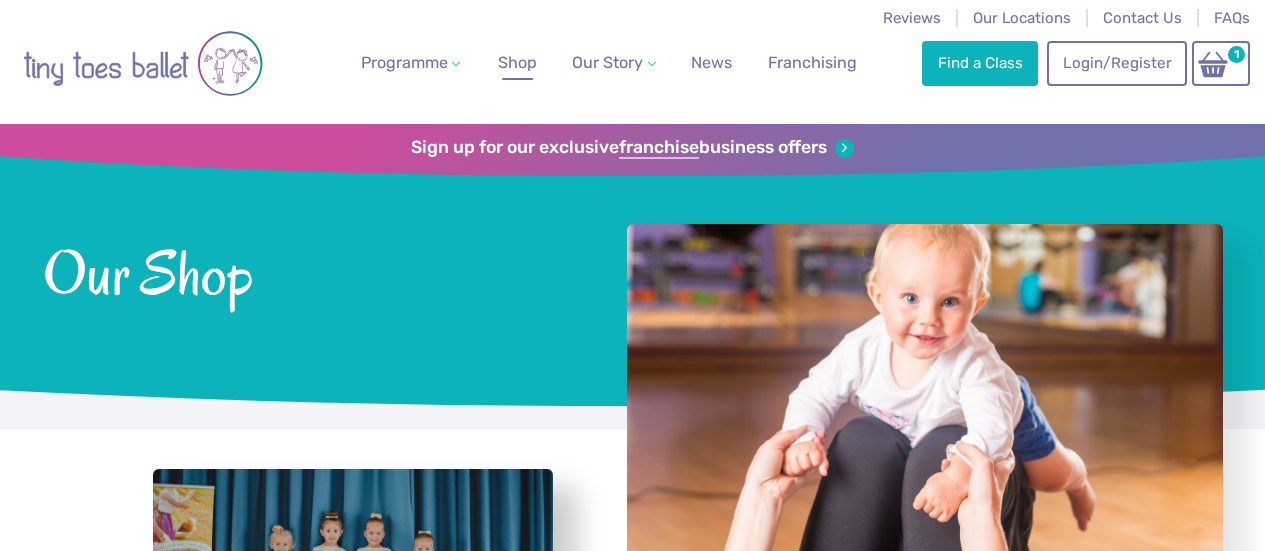 scroll, scrollTop: 0, scrollLeft: 0, axis: both 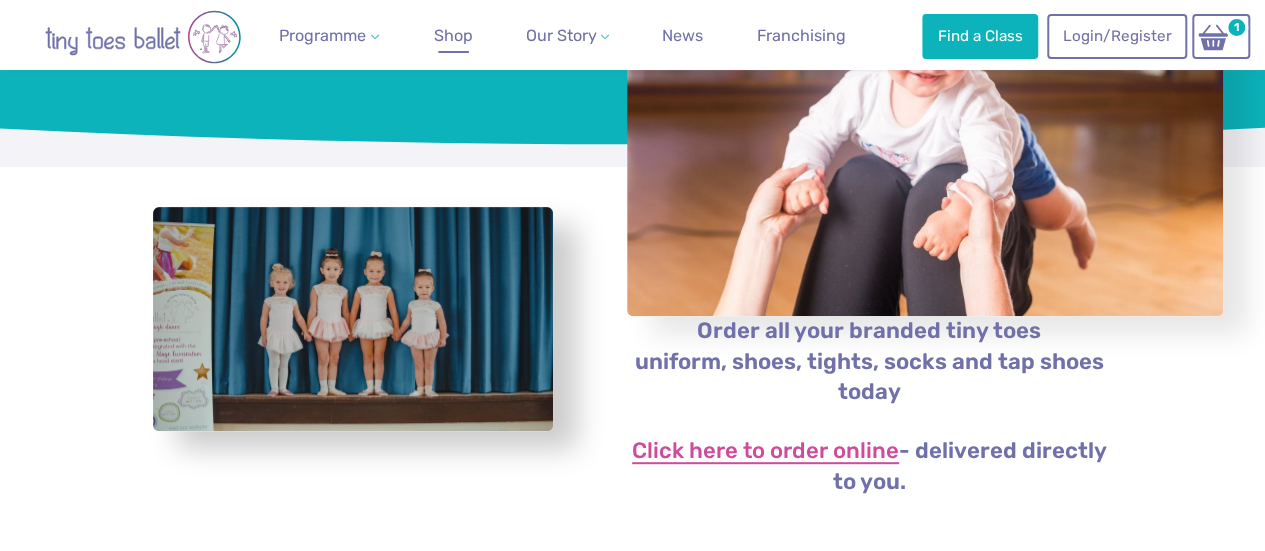 click on "Click here to order online" at bounding box center [765, 452] 